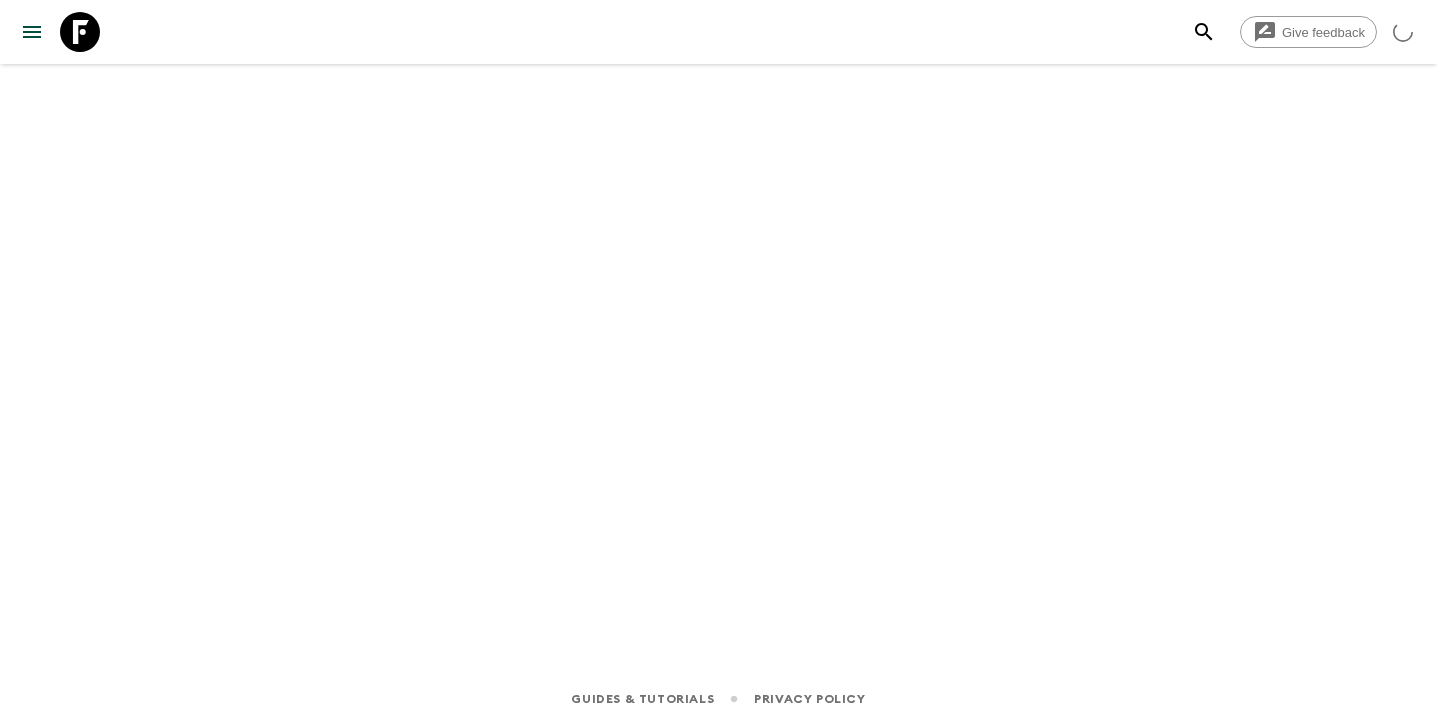 scroll, scrollTop: 0, scrollLeft: 0, axis: both 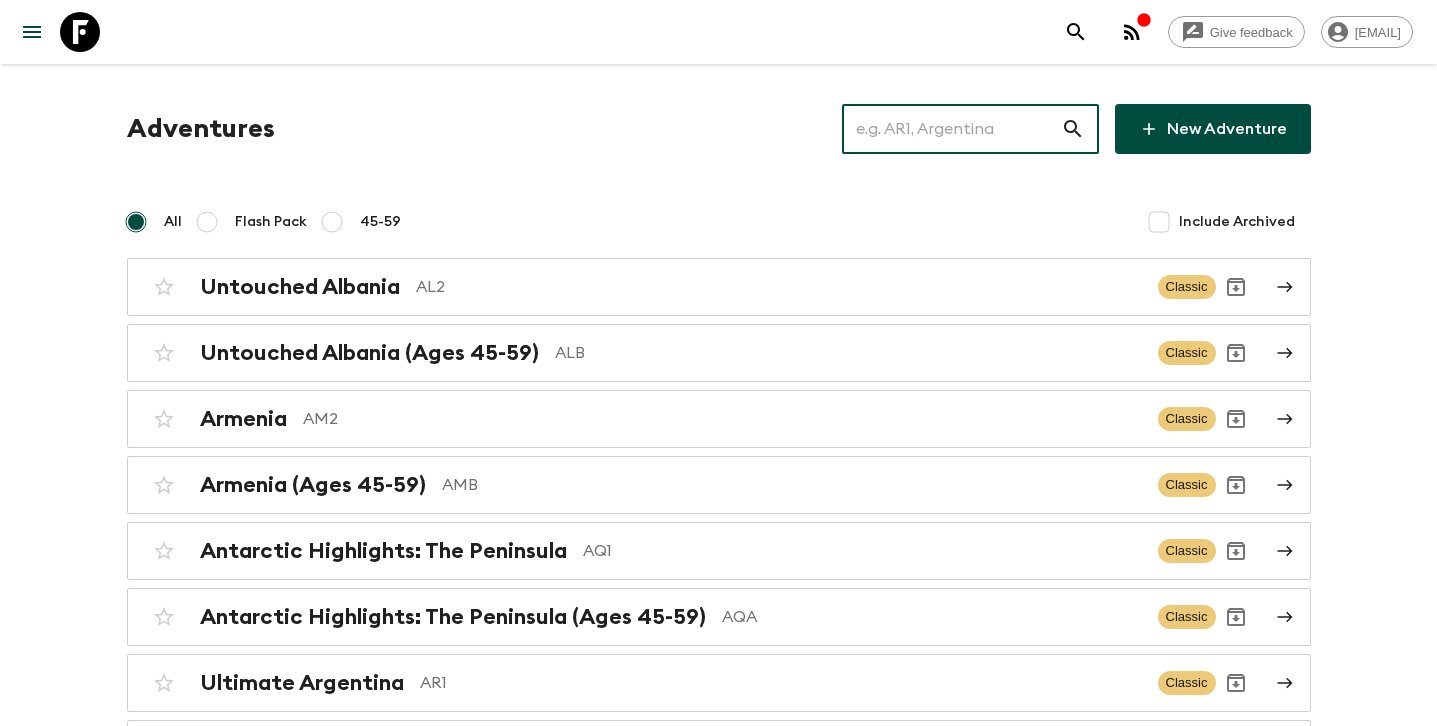 click at bounding box center (951, 129) 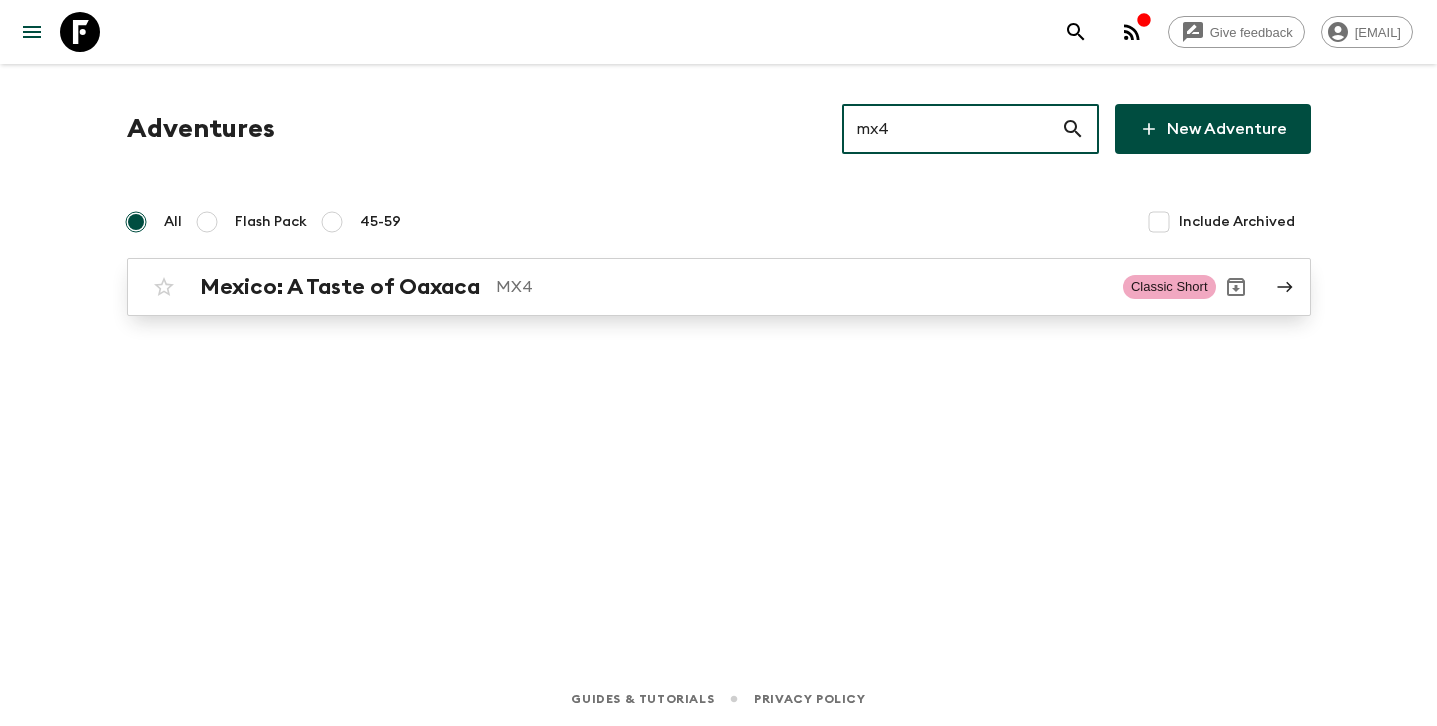 type on "mx4" 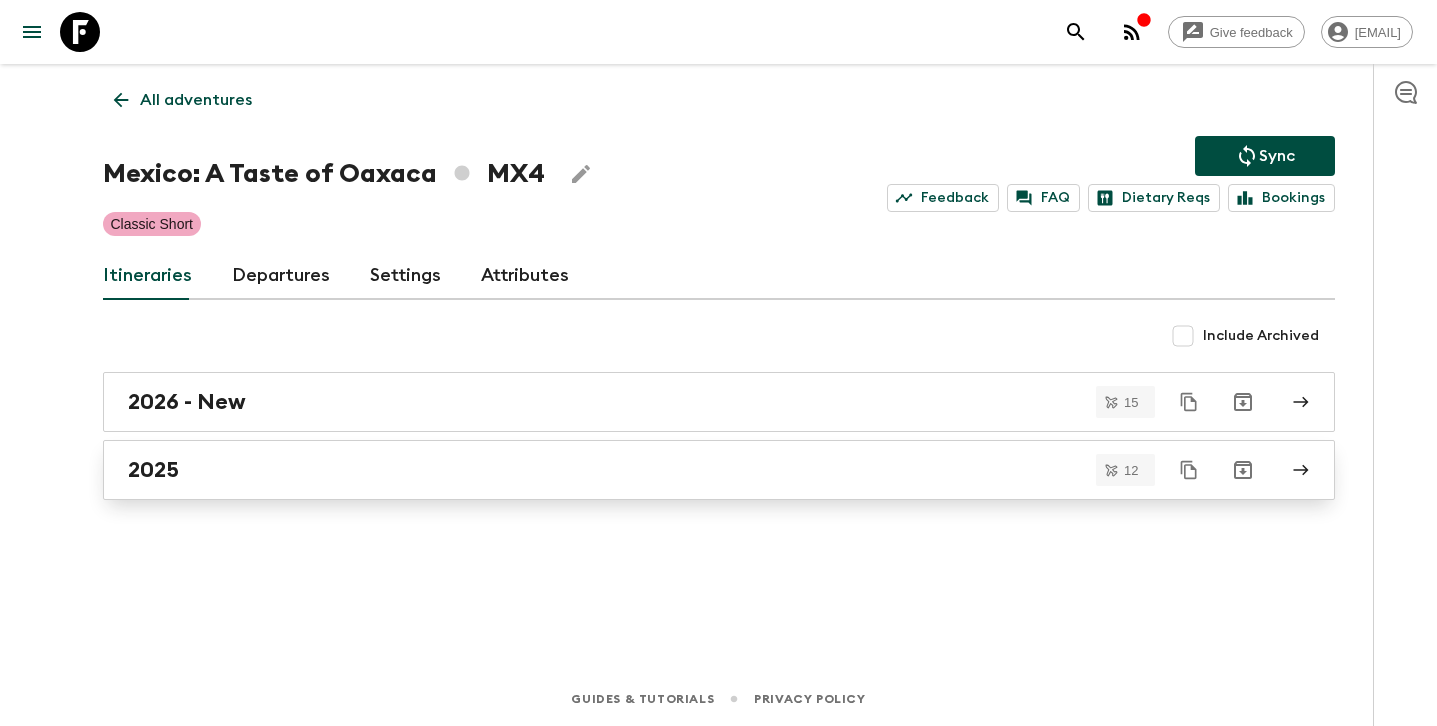 click on "2025" at bounding box center [700, 470] 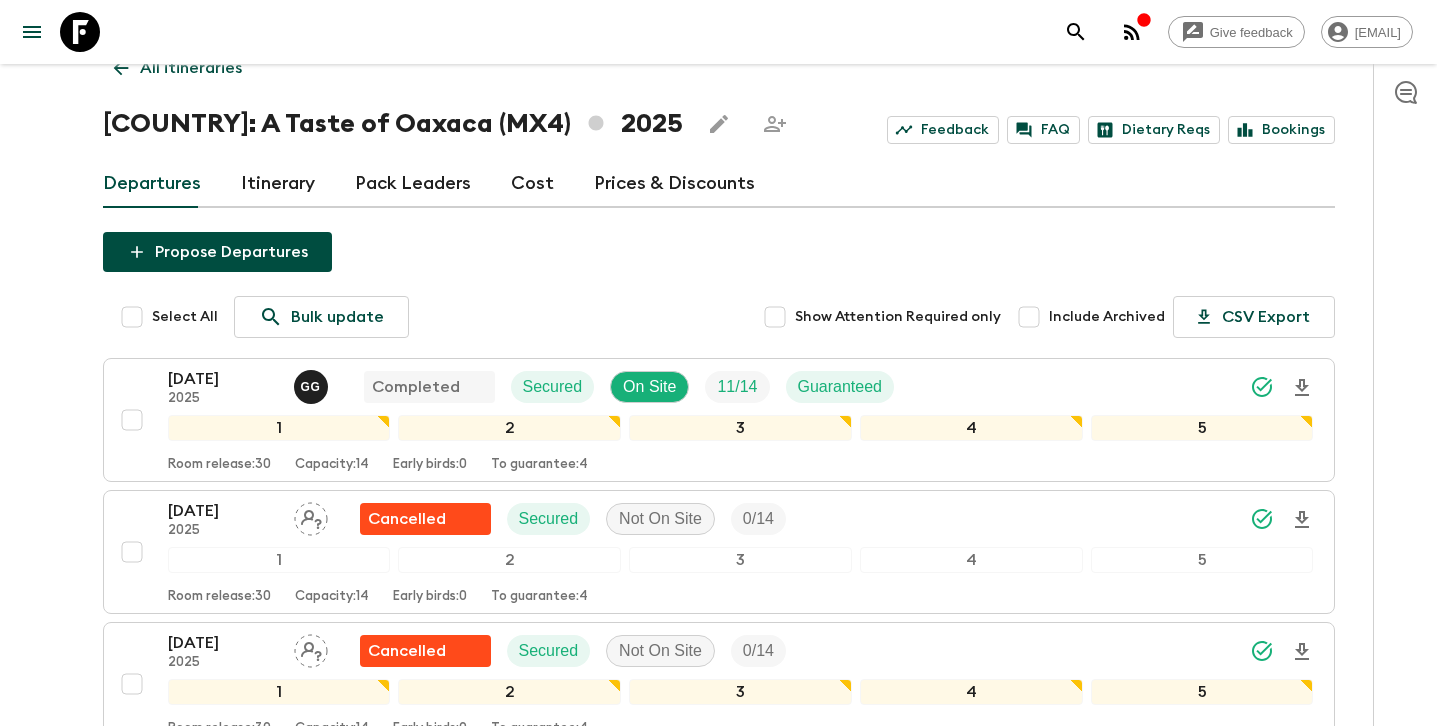 scroll, scrollTop: 1266, scrollLeft: 0, axis: vertical 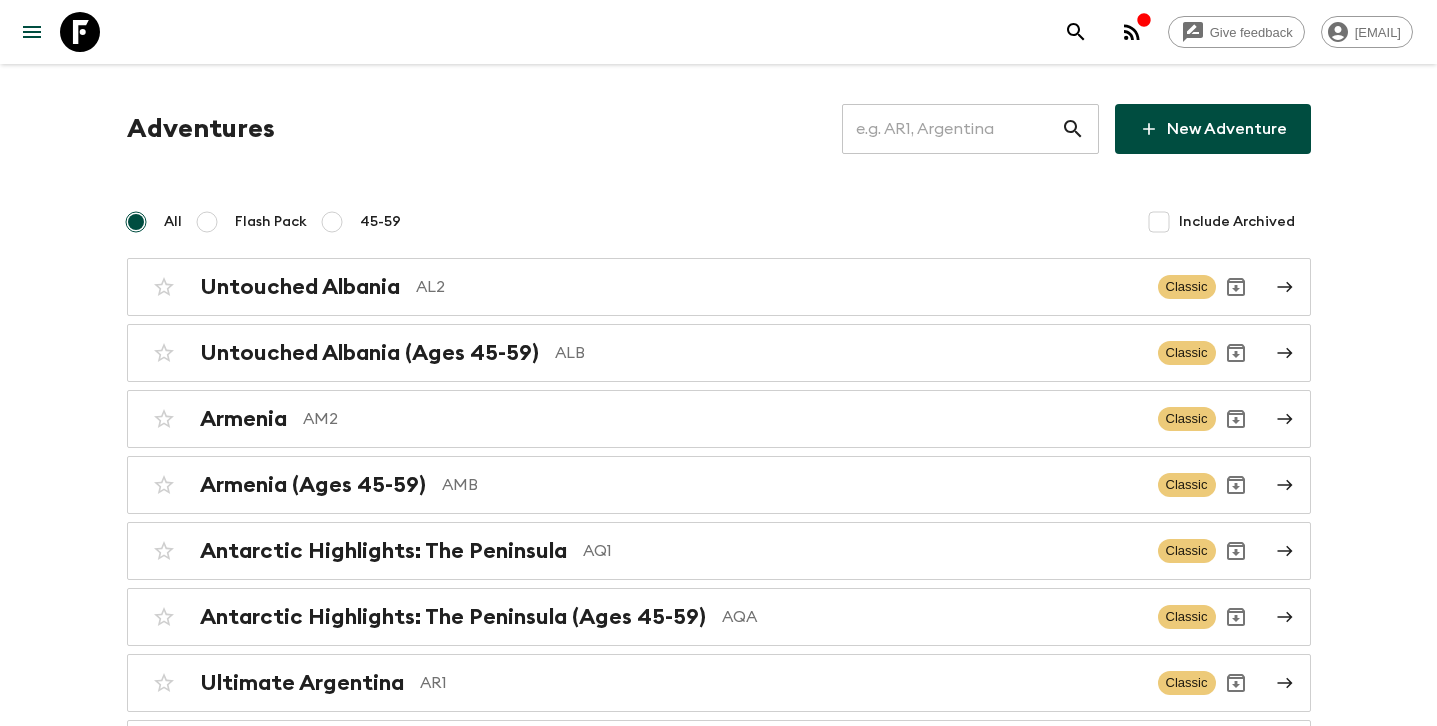 click at bounding box center [951, 129] 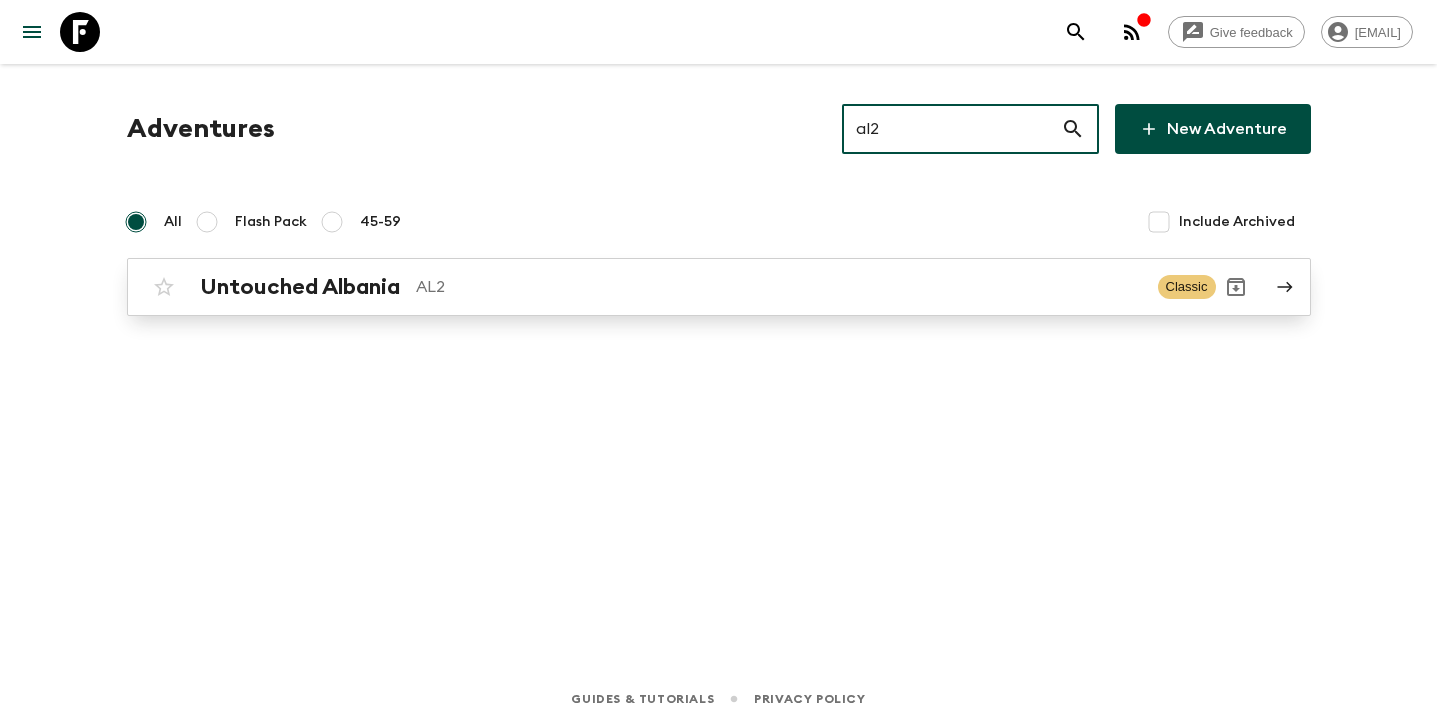 type on "al2" 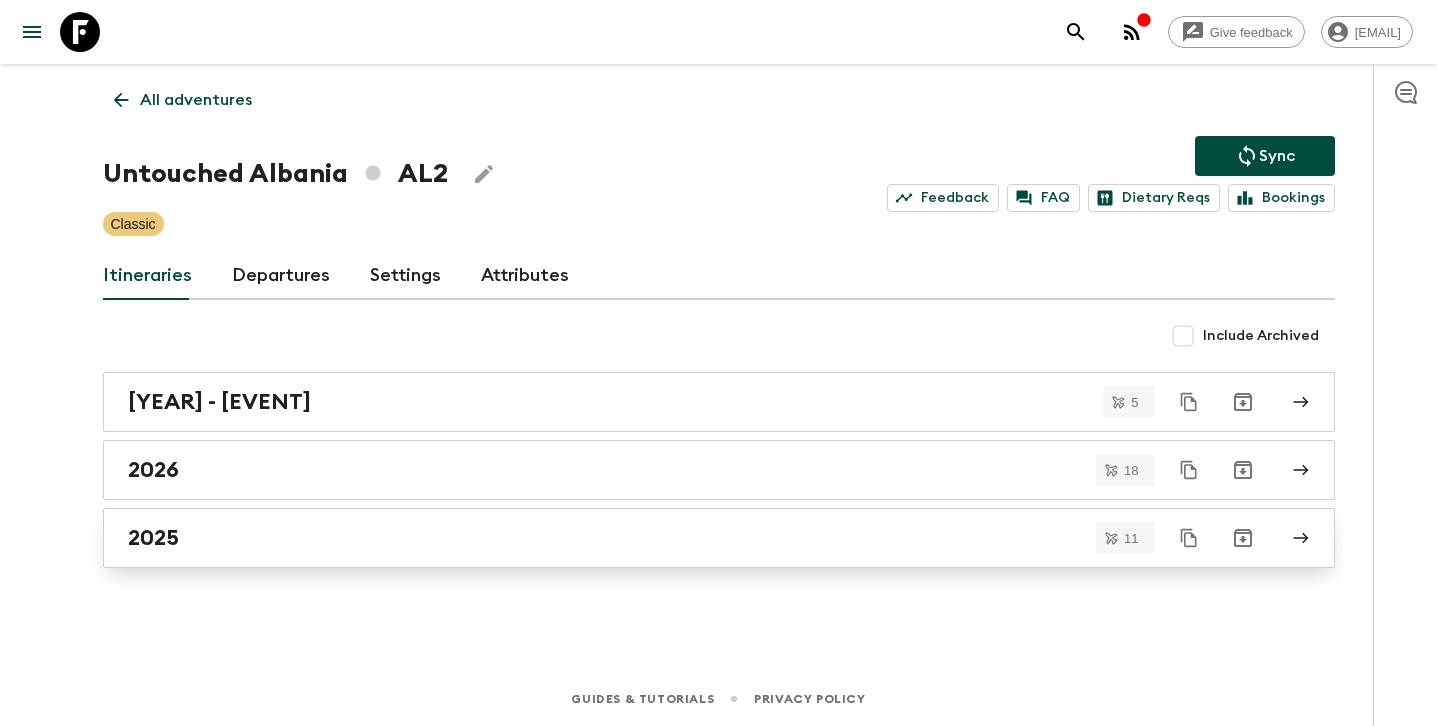 click on "2025" at bounding box center [700, 538] 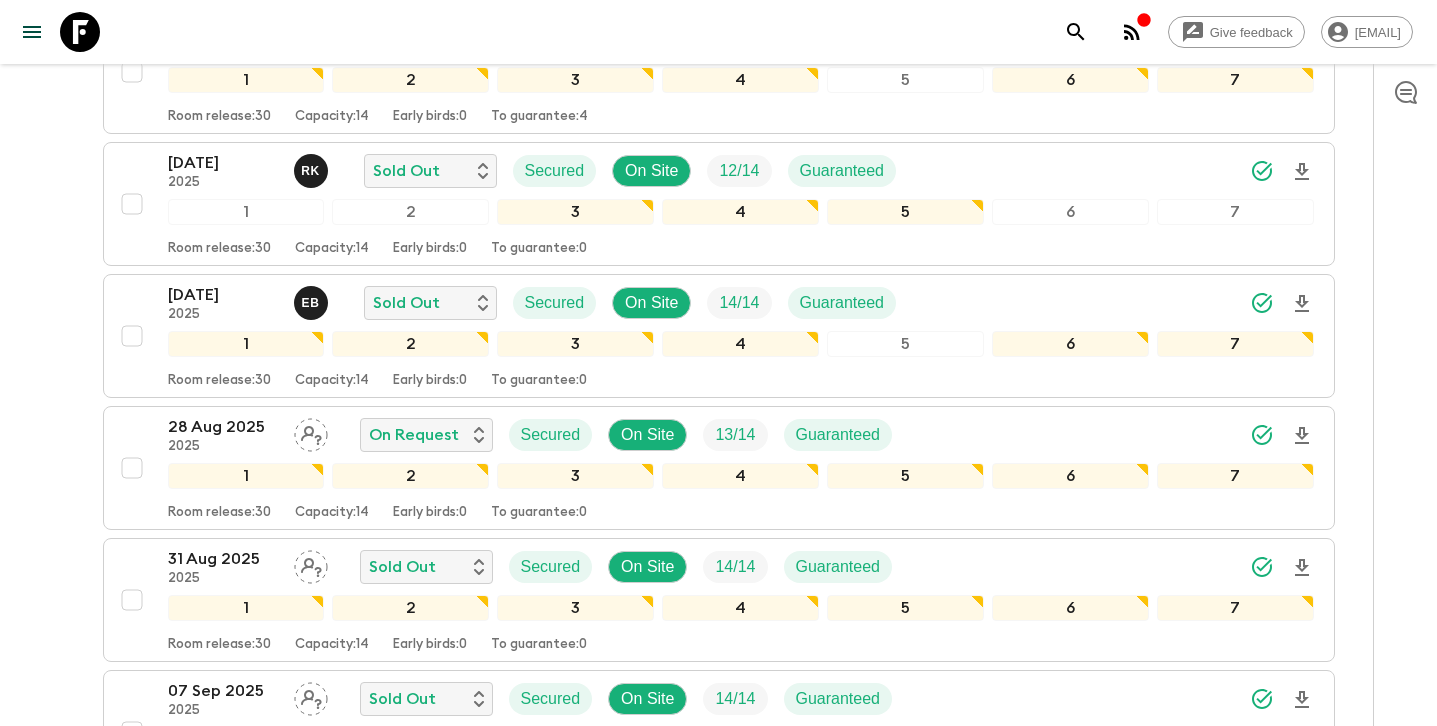 scroll, scrollTop: 0, scrollLeft: 0, axis: both 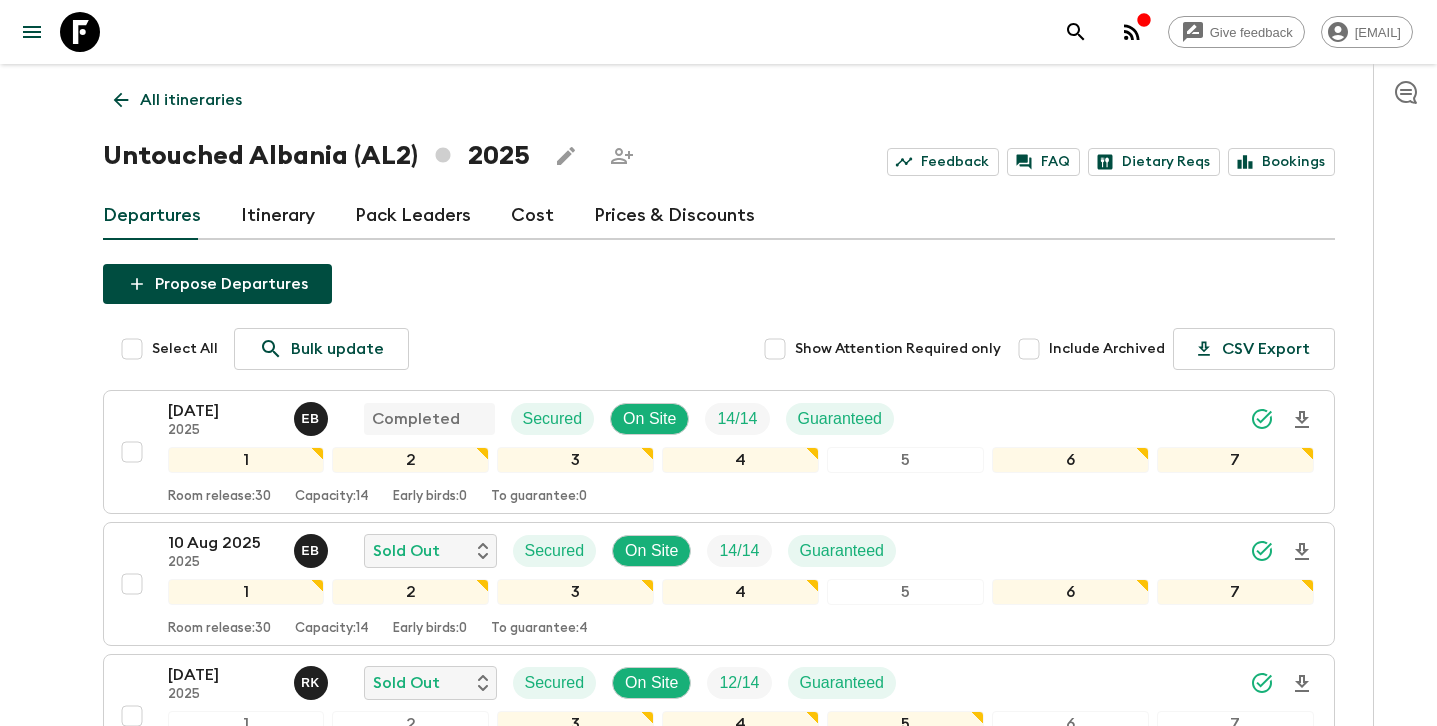 click on "All itineraries" at bounding box center [191, 100] 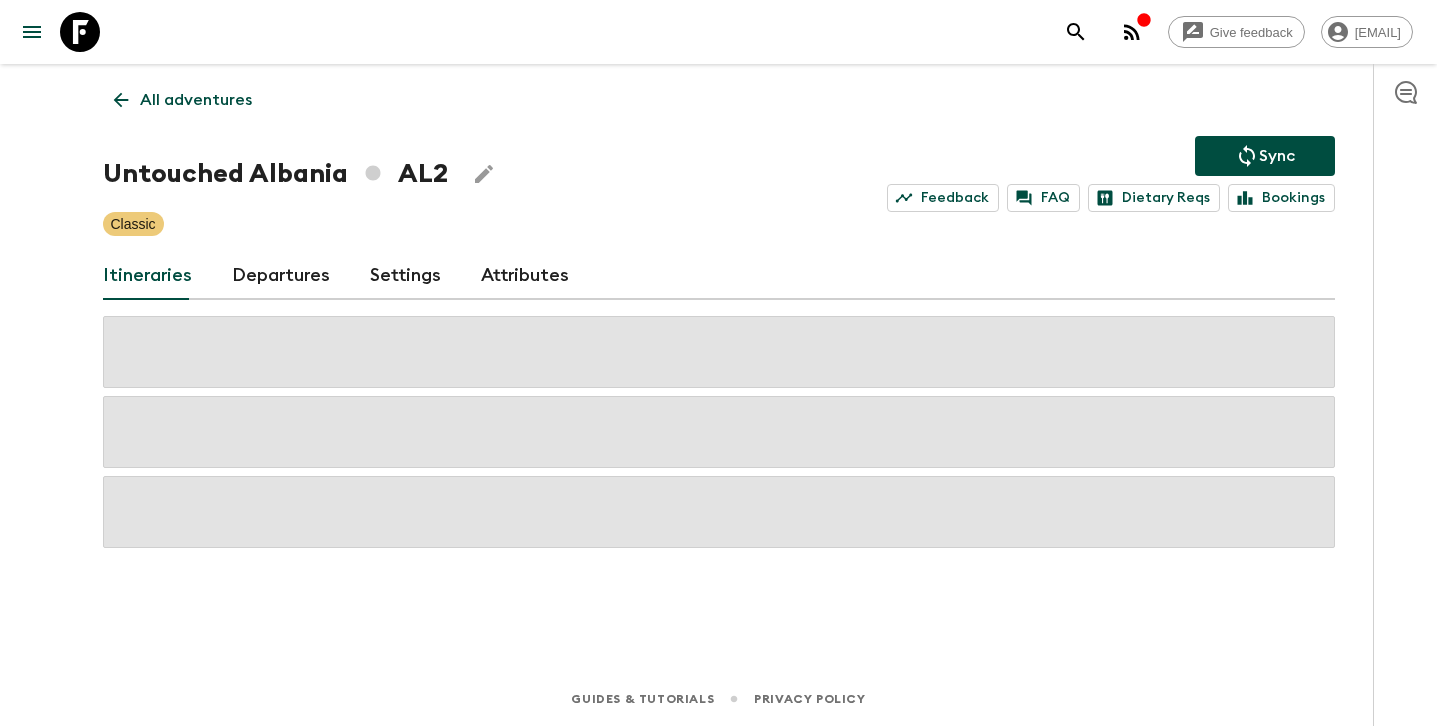click on "All adventures" at bounding box center [196, 100] 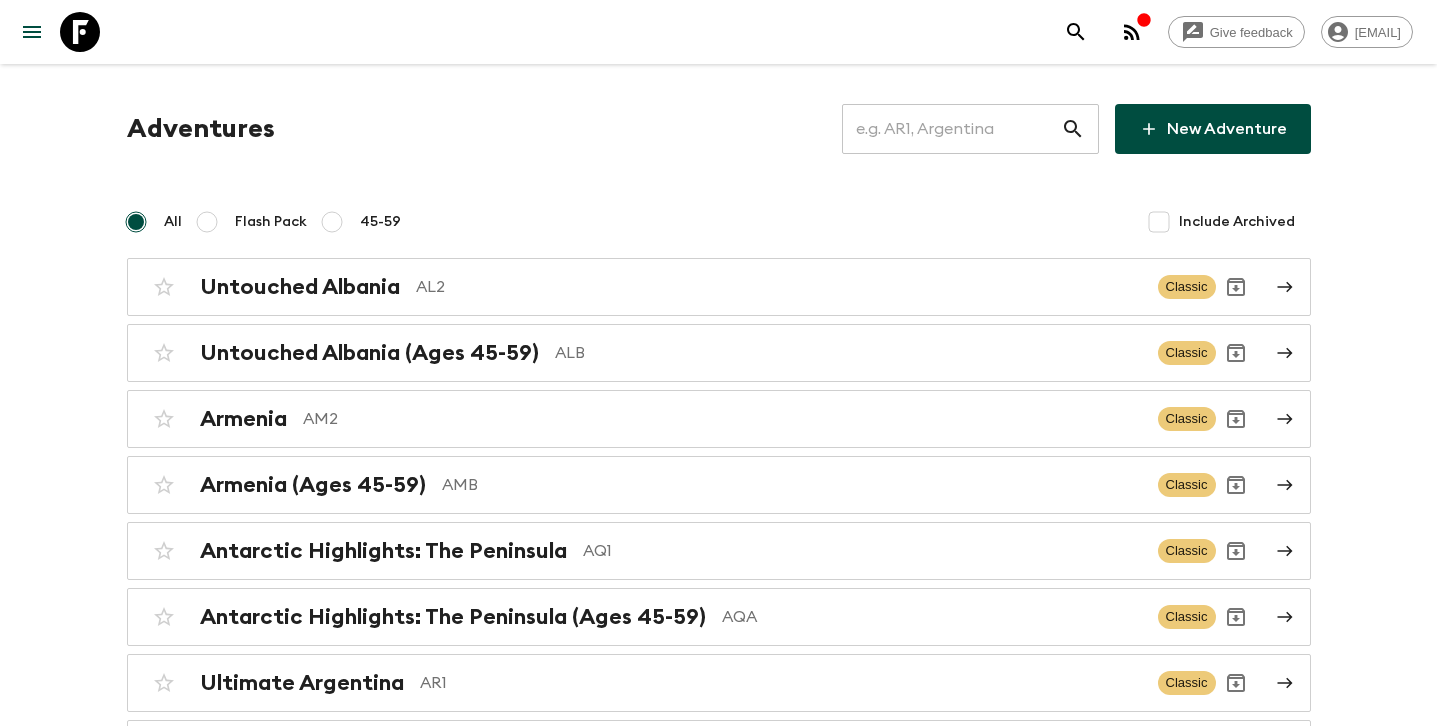 click at bounding box center [951, 129] 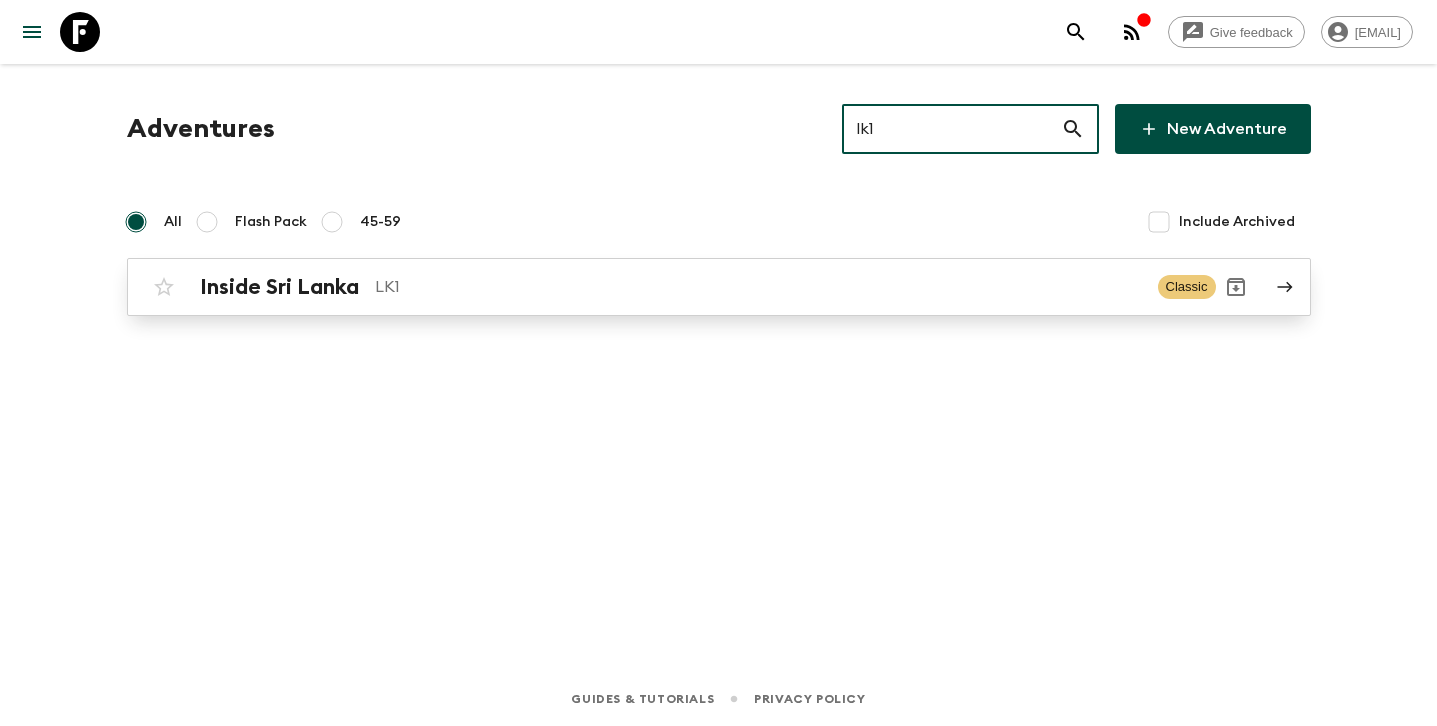 type on "lk1" 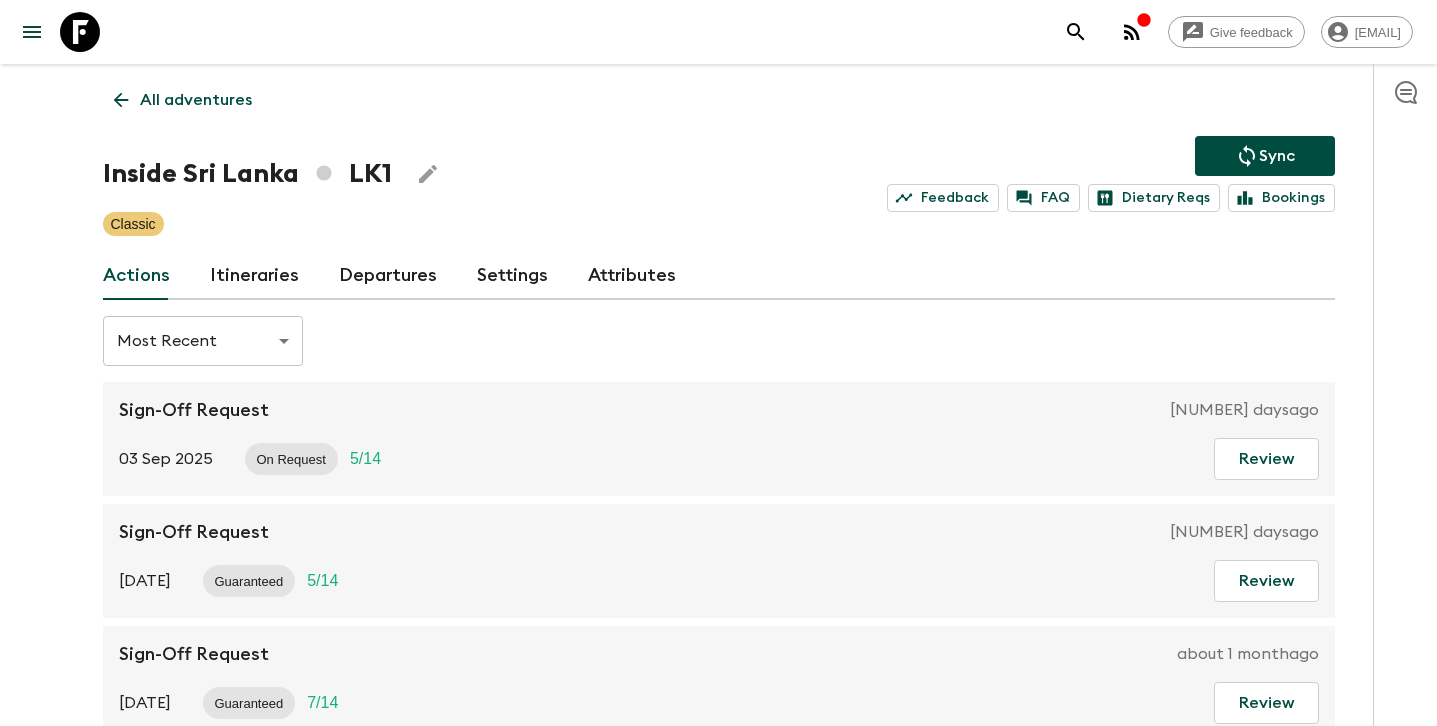 click on "Itineraries" at bounding box center (254, 276) 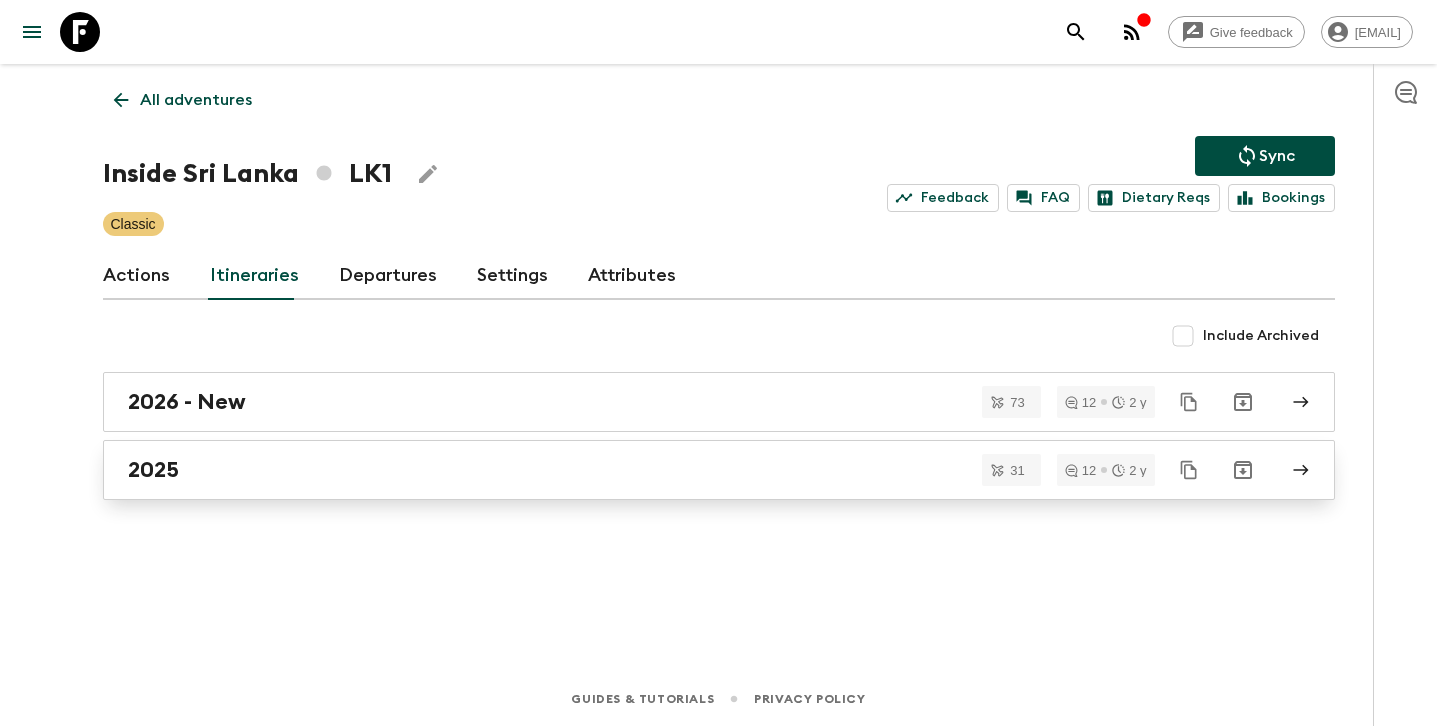 click on "2025" at bounding box center [719, 470] 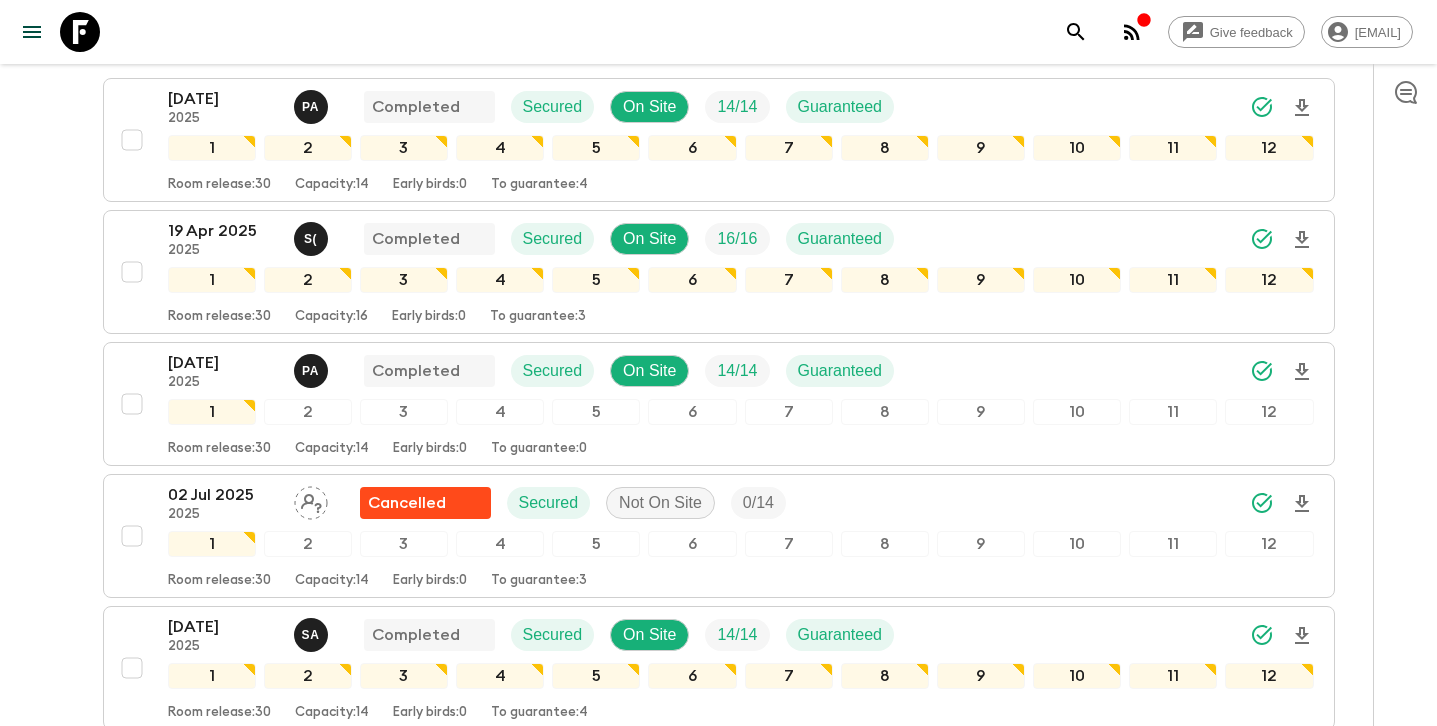 scroll, scrollTop: 0, scrollLeft: 0, axis: both 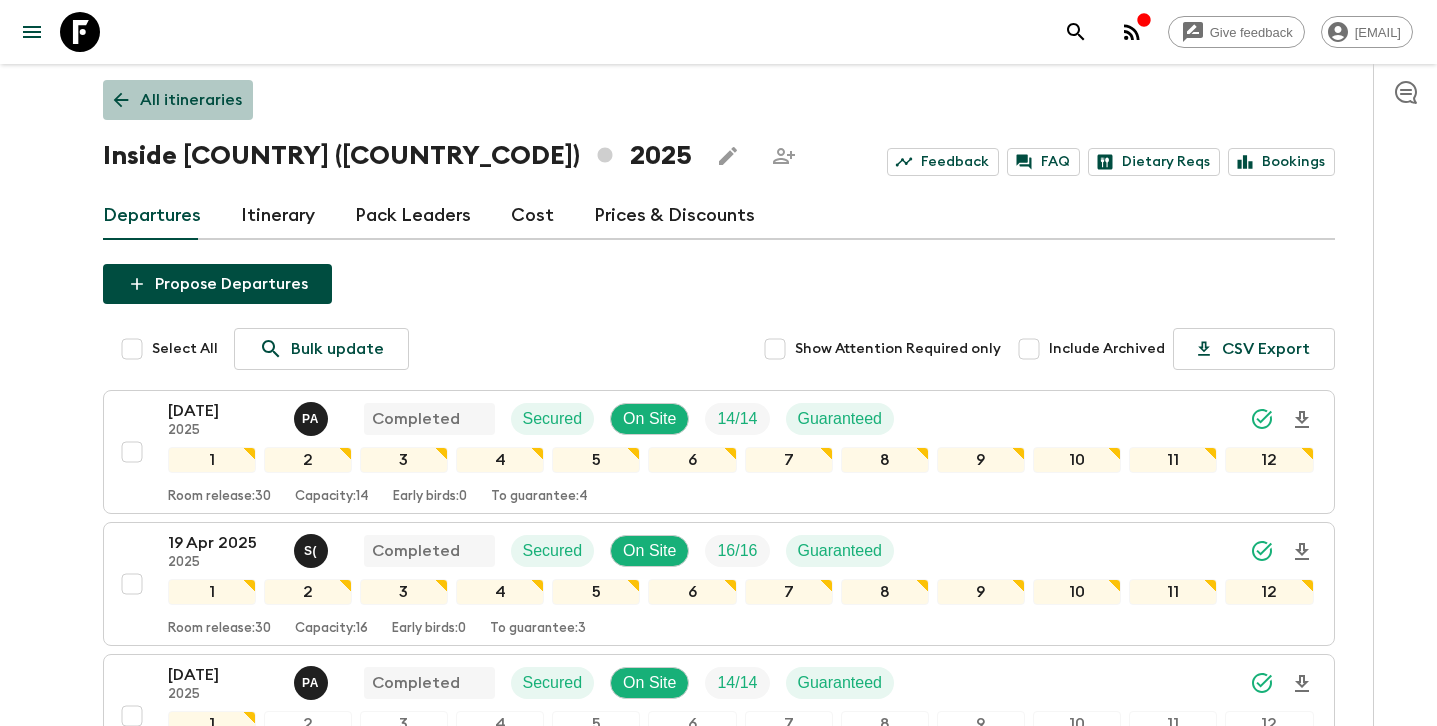 click on "All itineraries" at bounding box center (178, 100) 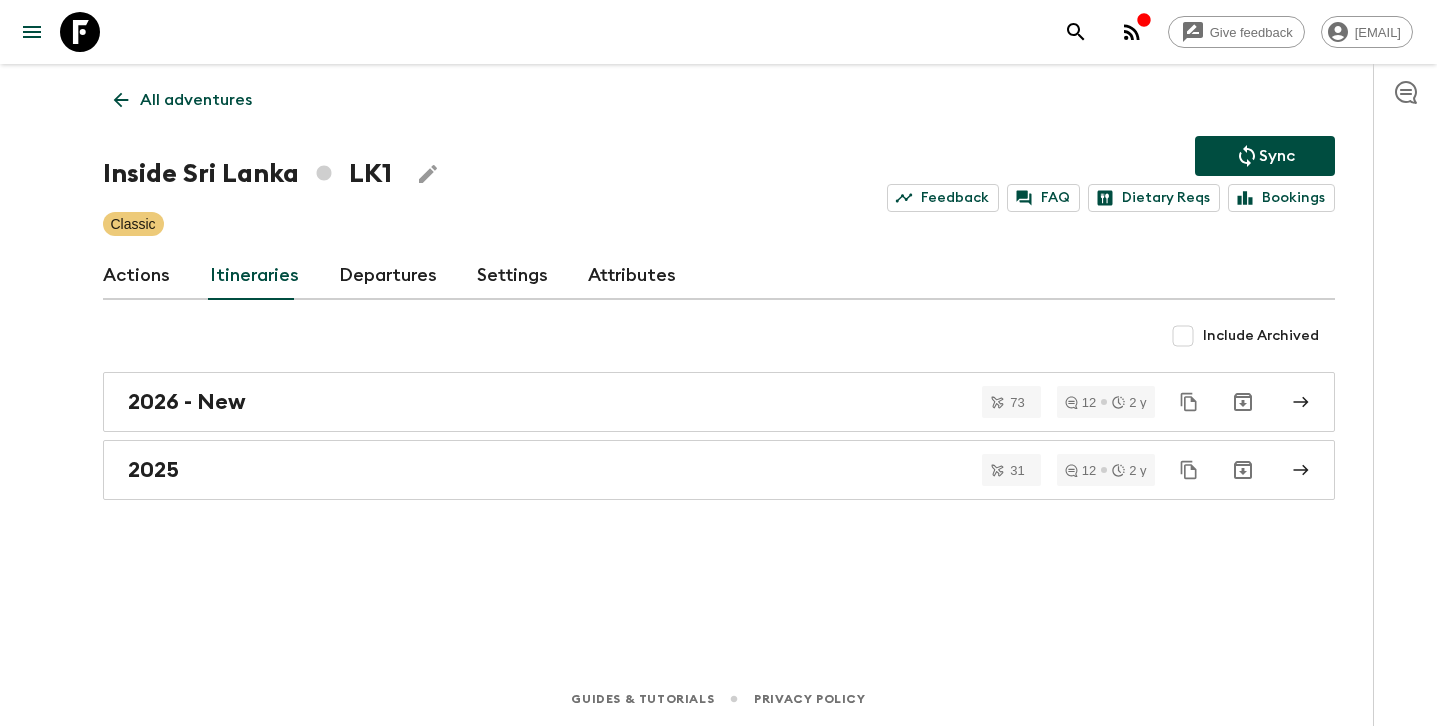 click on "All adventures" at bounding box center (196, 100) 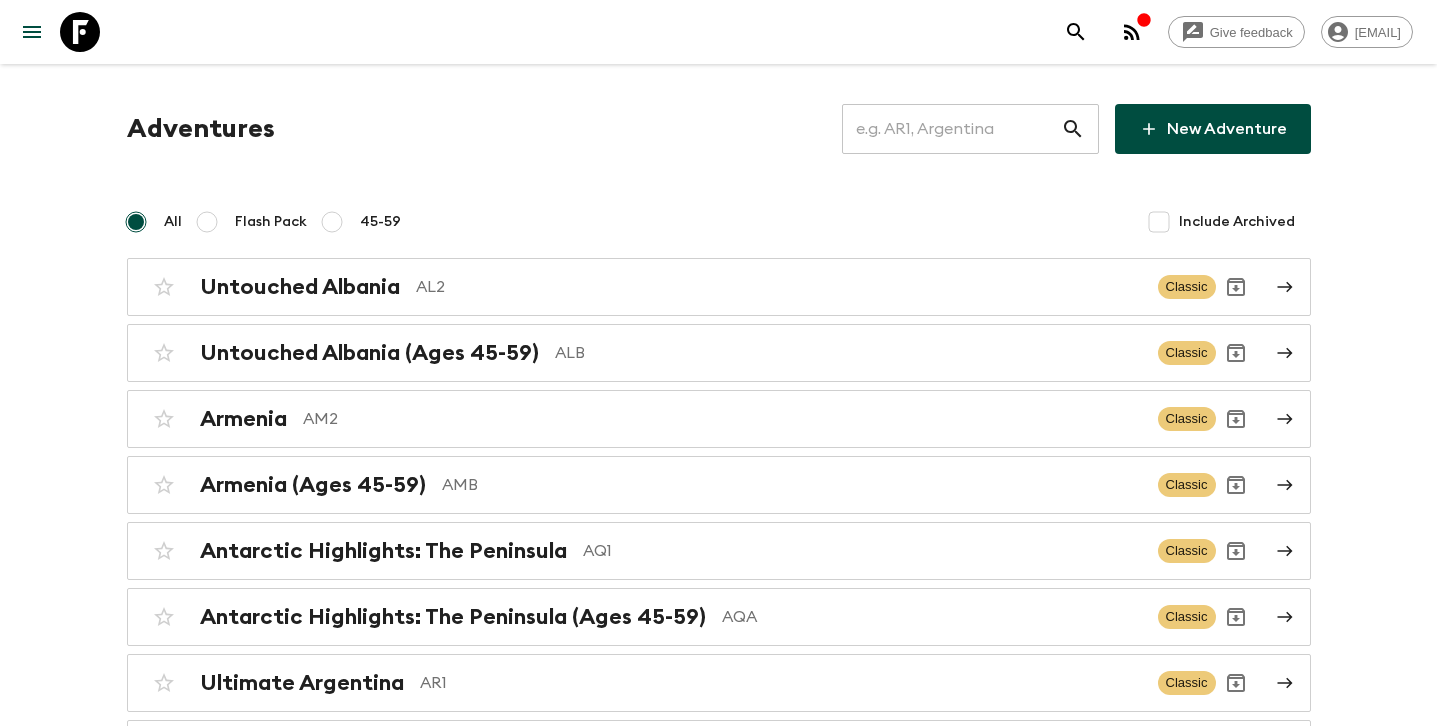 click at bounding box center (951, 129) 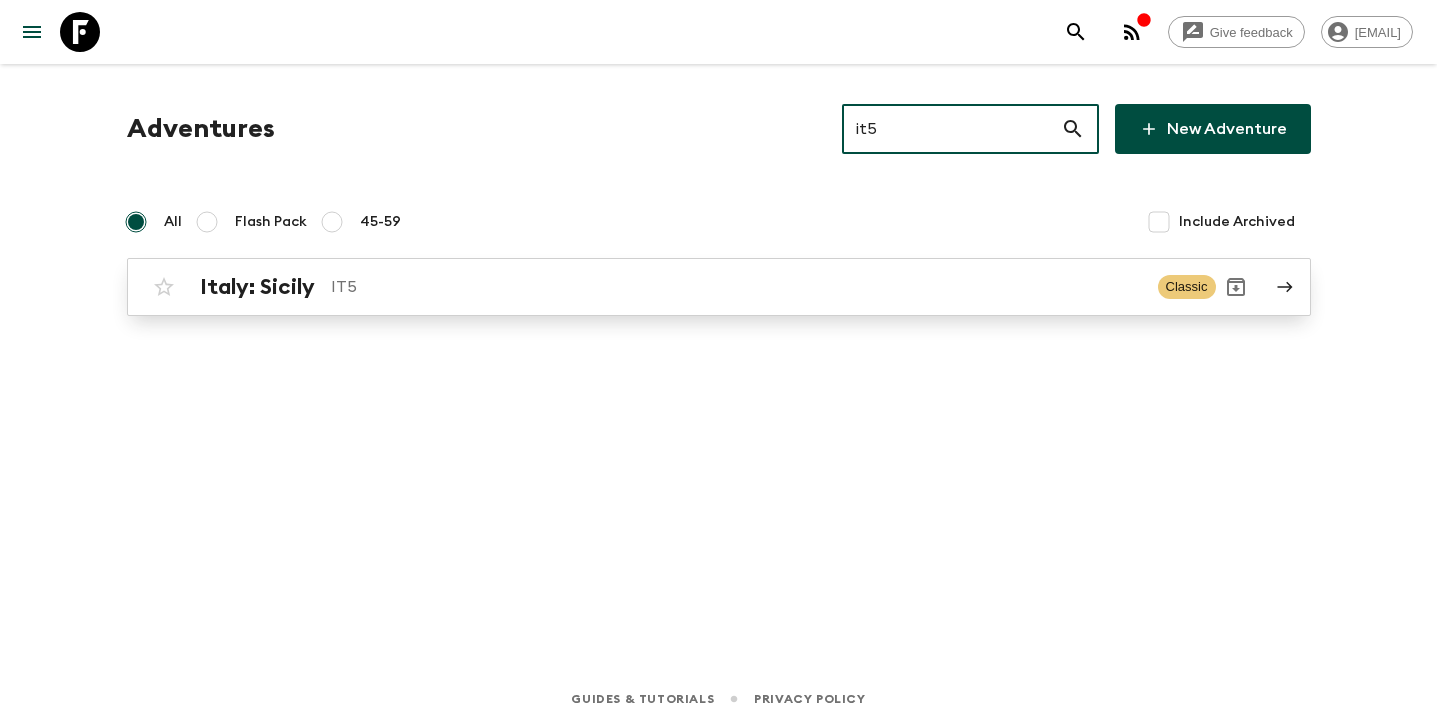 type on "it5" 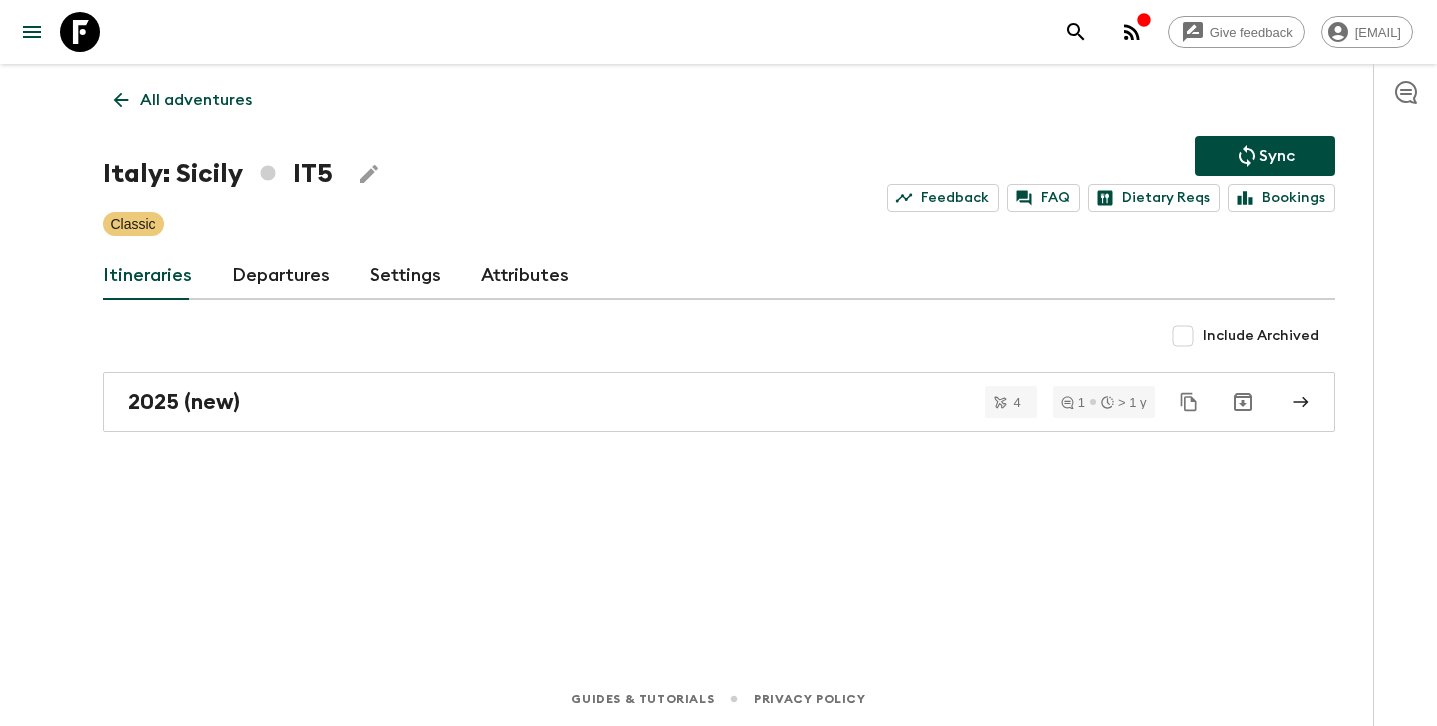 click on "Itineraries Departures Settings Attributes" at bounding box center (719, 276) 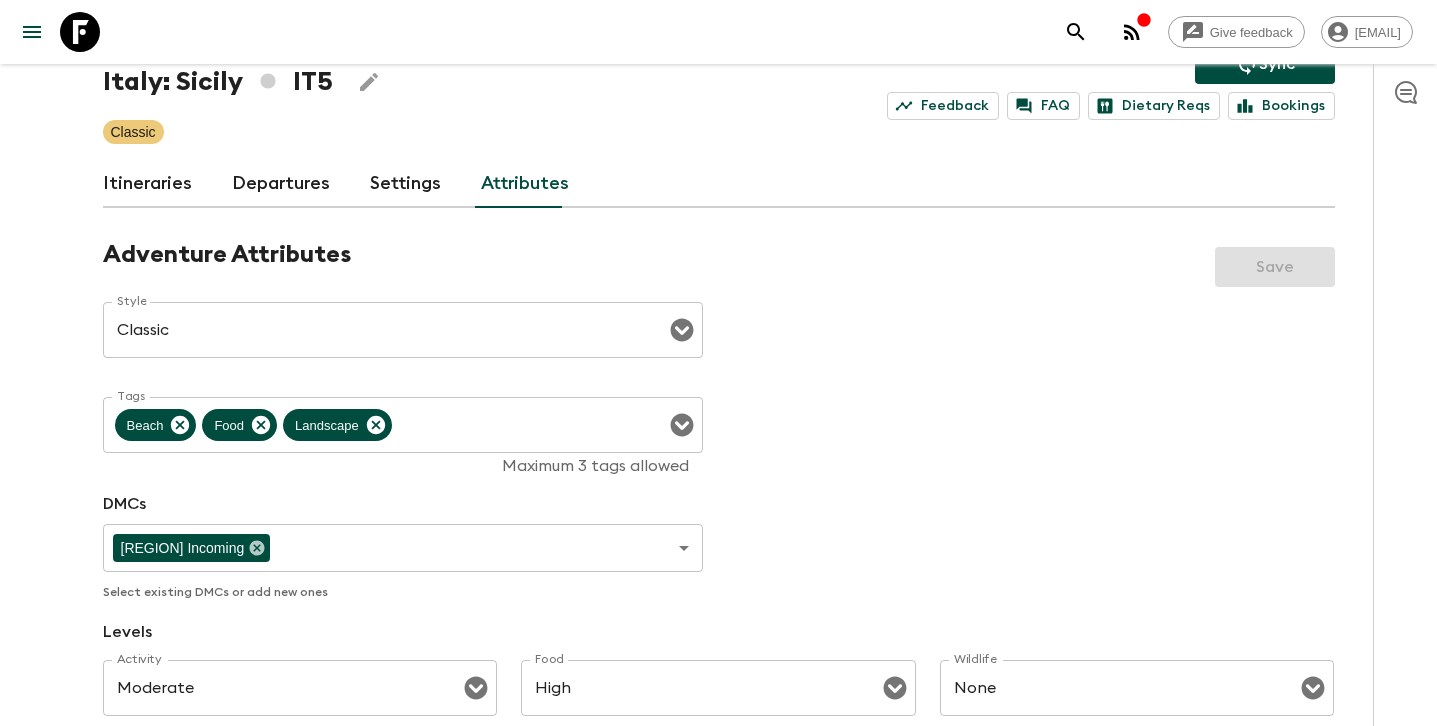 scroll, scrollTop: 0, scrollLeft: 0, axis: both 